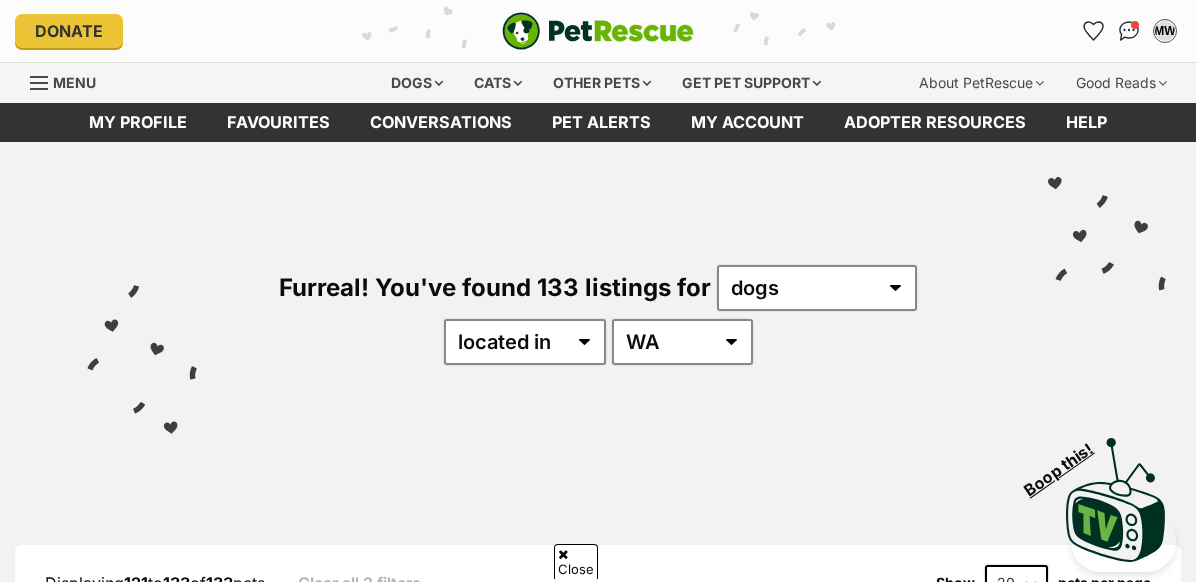 scroll, scrollTop: 3129, scrollLeft: 0, axis: vertical 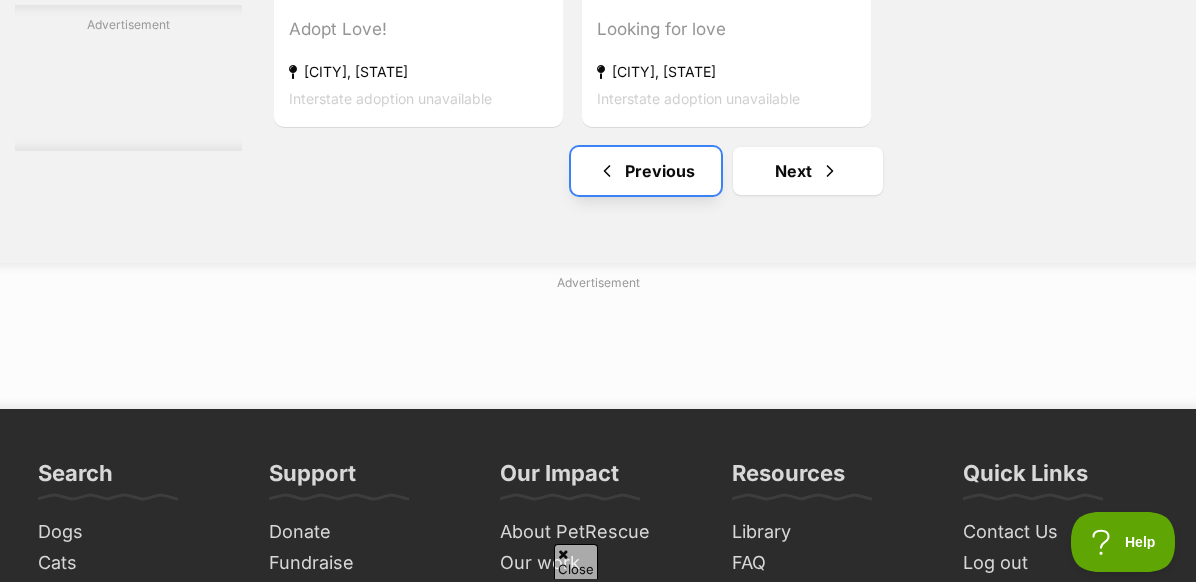 click on "Previous" at bounding box center (646, 171) 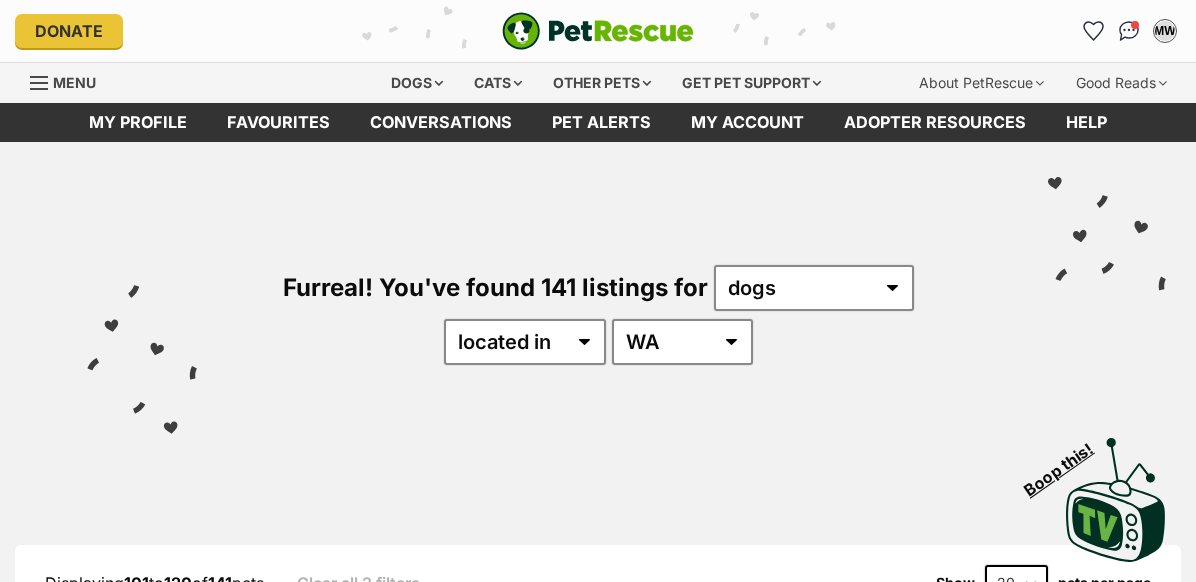 scroll, scrollTop: 0, scrollLeft: 0, axis: both 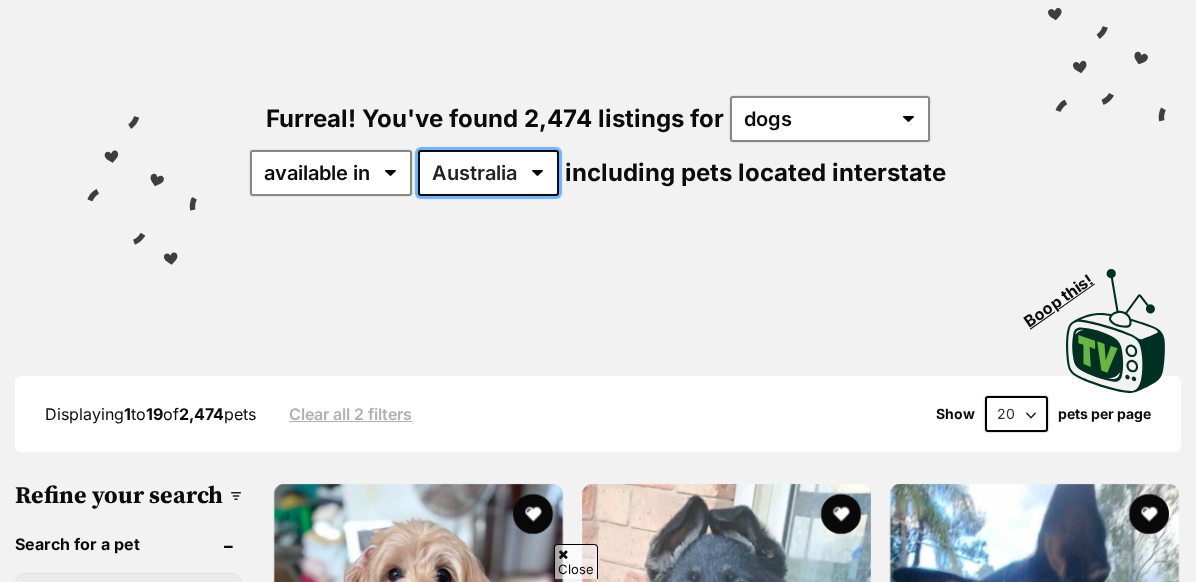 click on "Australia
ACT
NSW
NT
QLD
SA
TAS
VIC
WA" at bounding box center [488, 173] 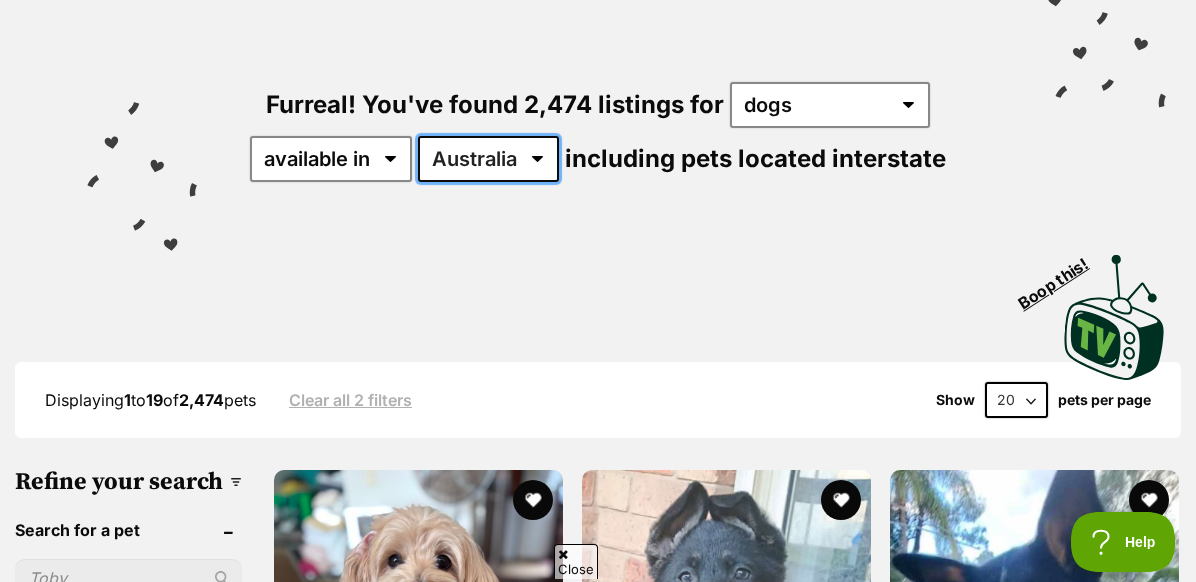 scroll, scrollTop: 180, scrollLeft: 0, axis: vertical 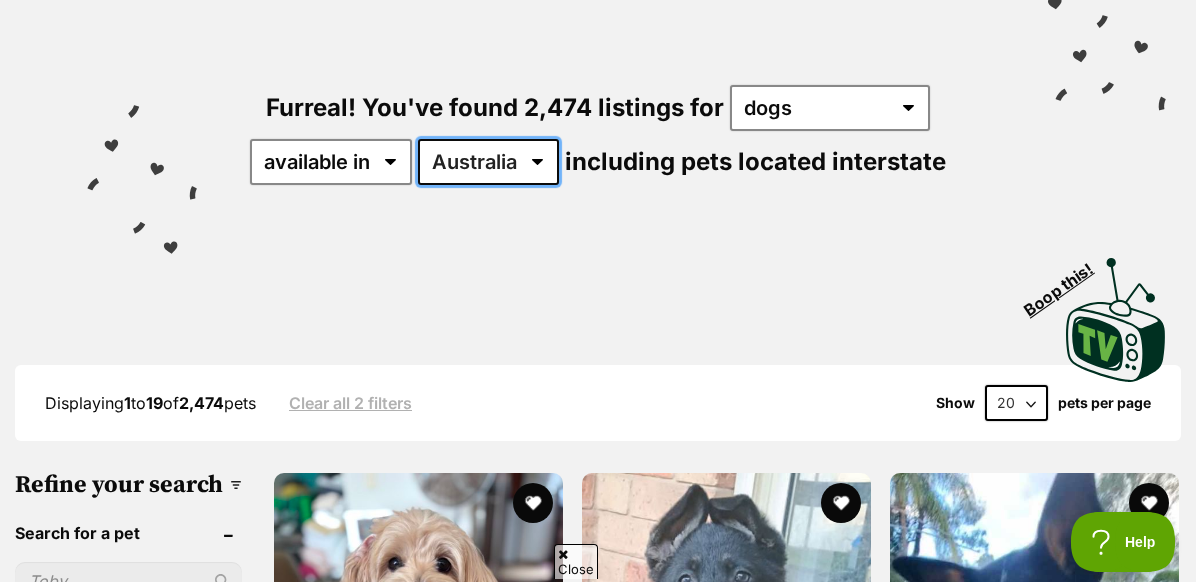 click on "Australia
ACT
NSW
NT
QLD
SA
TAS
VIC
WA" at bounding box center [488, 162] 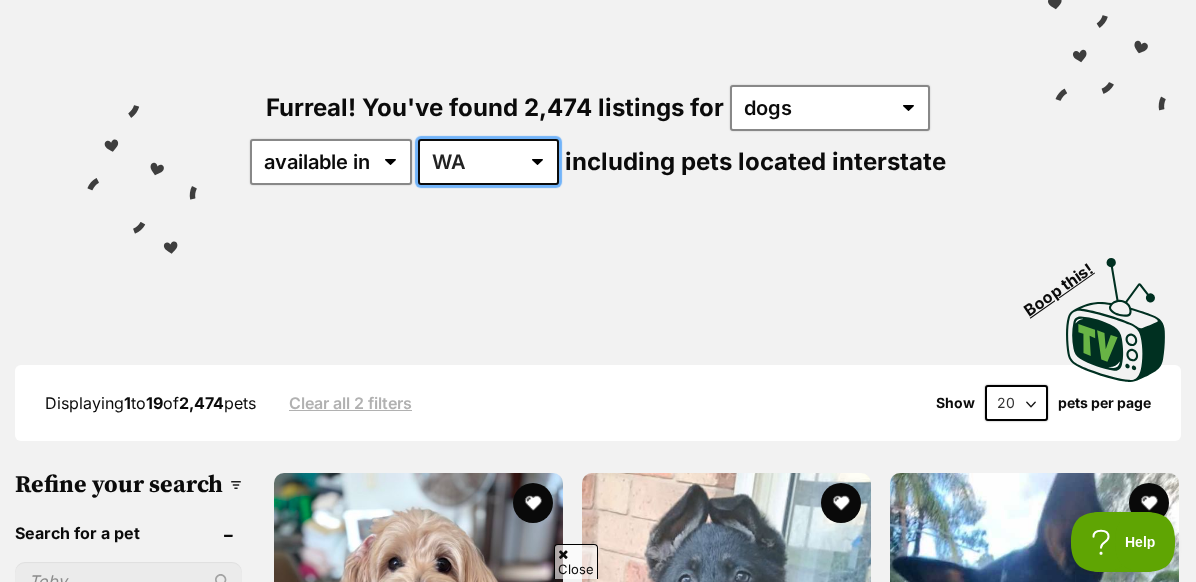 click on "Australia
ACT
NSW
NT
QLD
SA
TAS
VIC
WA" at bounding box center (488, 162) 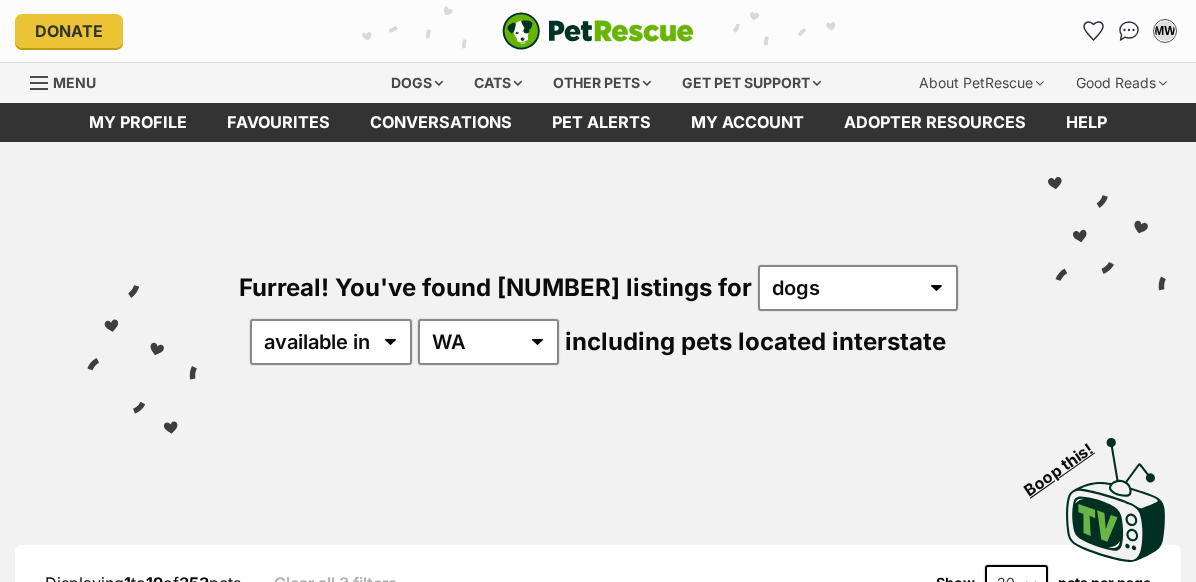 scroll, scrollTop: 0, scrollLeft: 0, axis: both 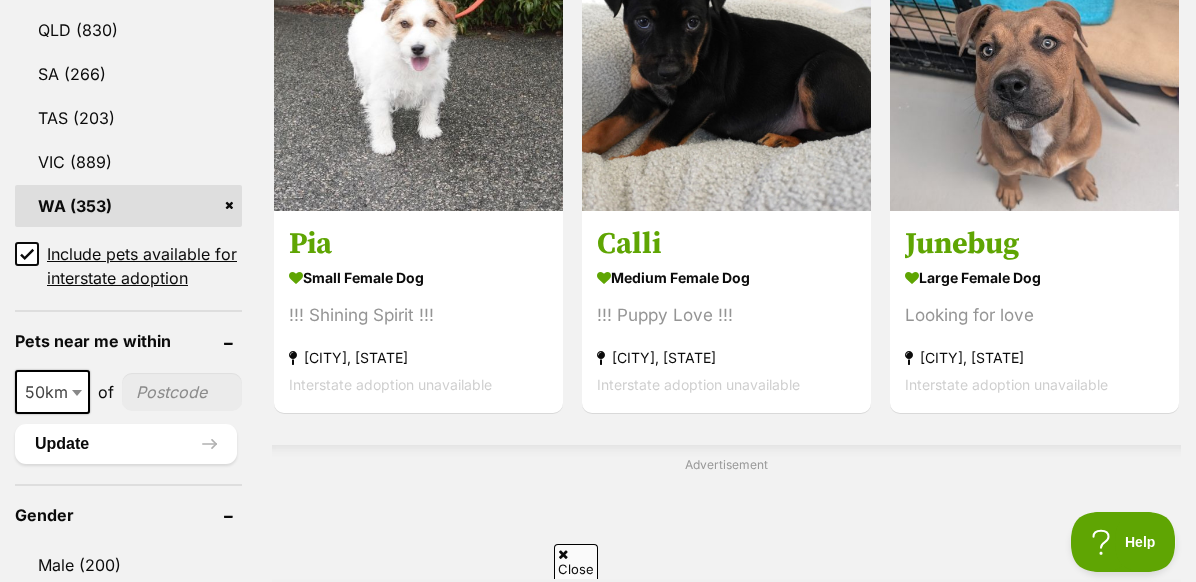 click 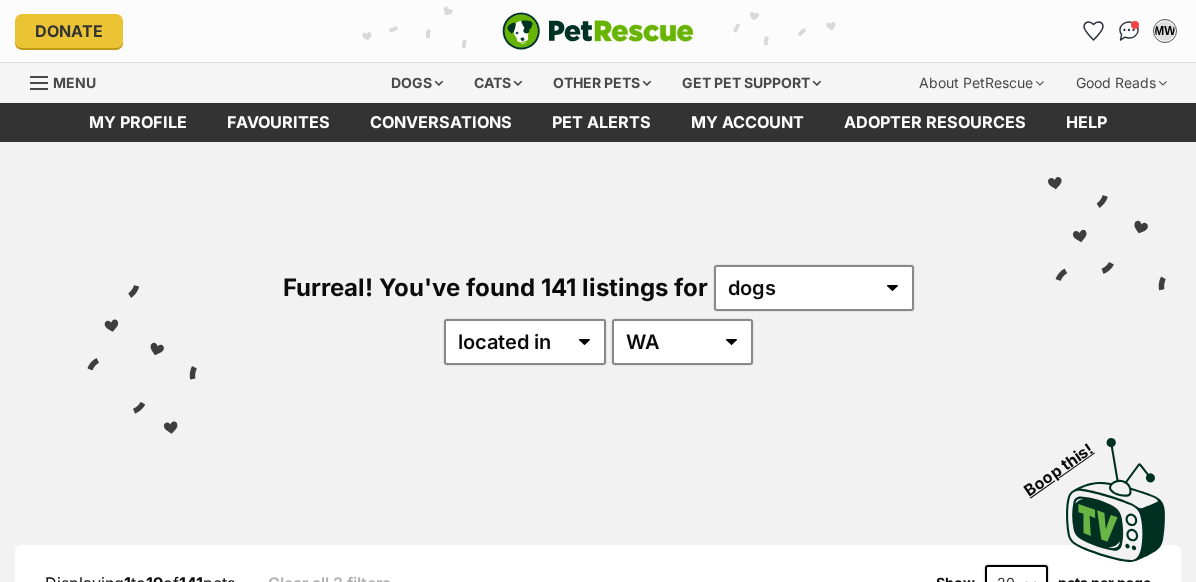 scroll, scrollTop: 184, scrollLeft: 0, axis: vertical 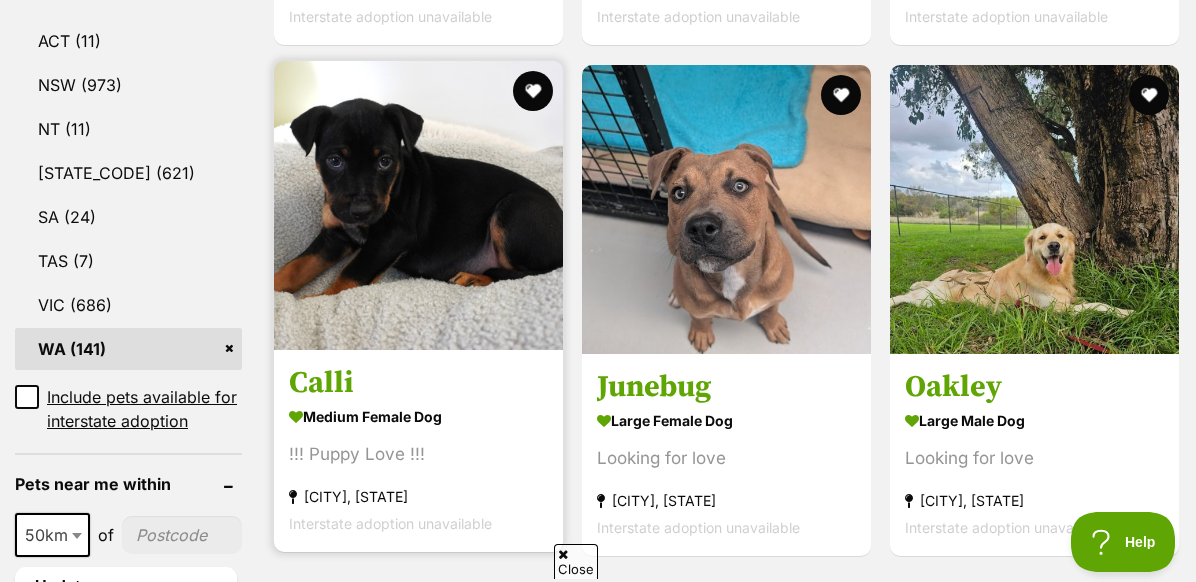 click on "Calli" at bounding box center (418, 383) 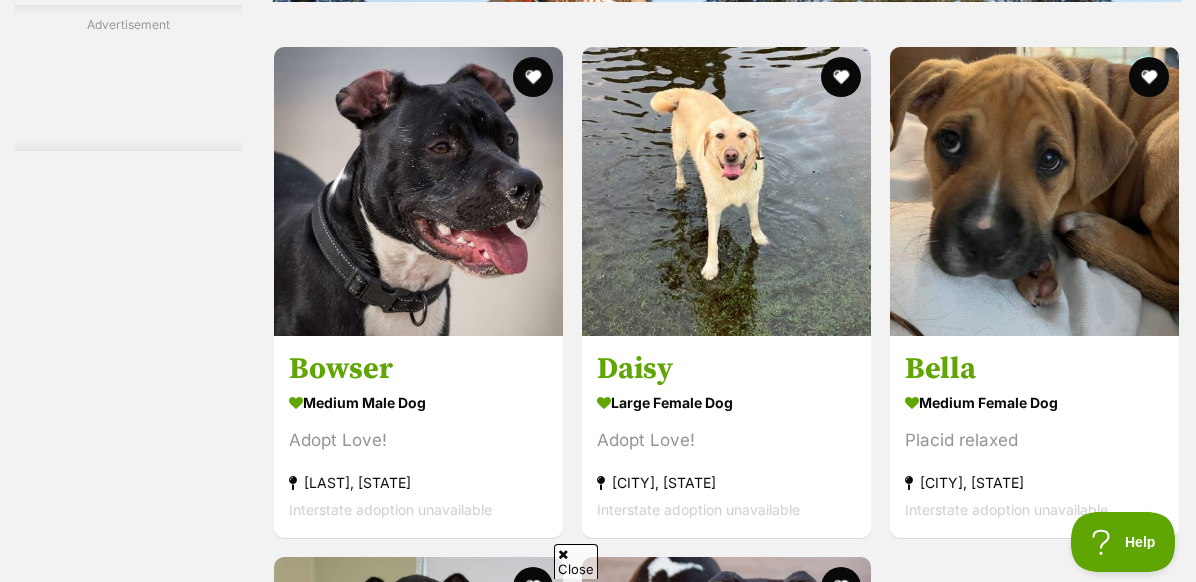 scroll, scrollTop: 3537, scrollLeft: 0, axis: vertical 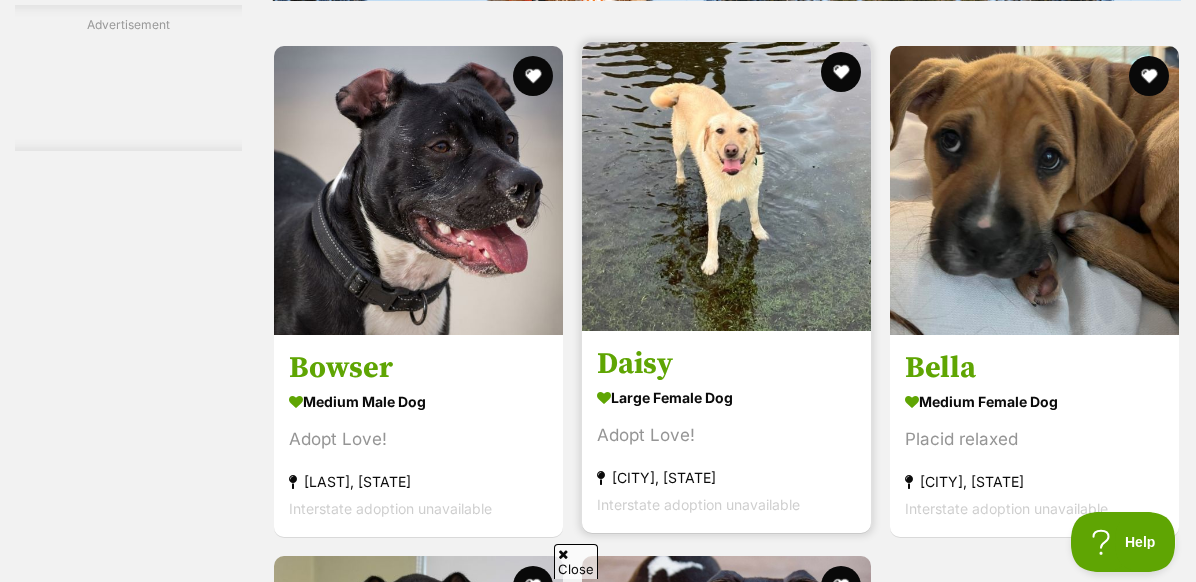 click on "large female Dog" at bounding box center (726, 397) 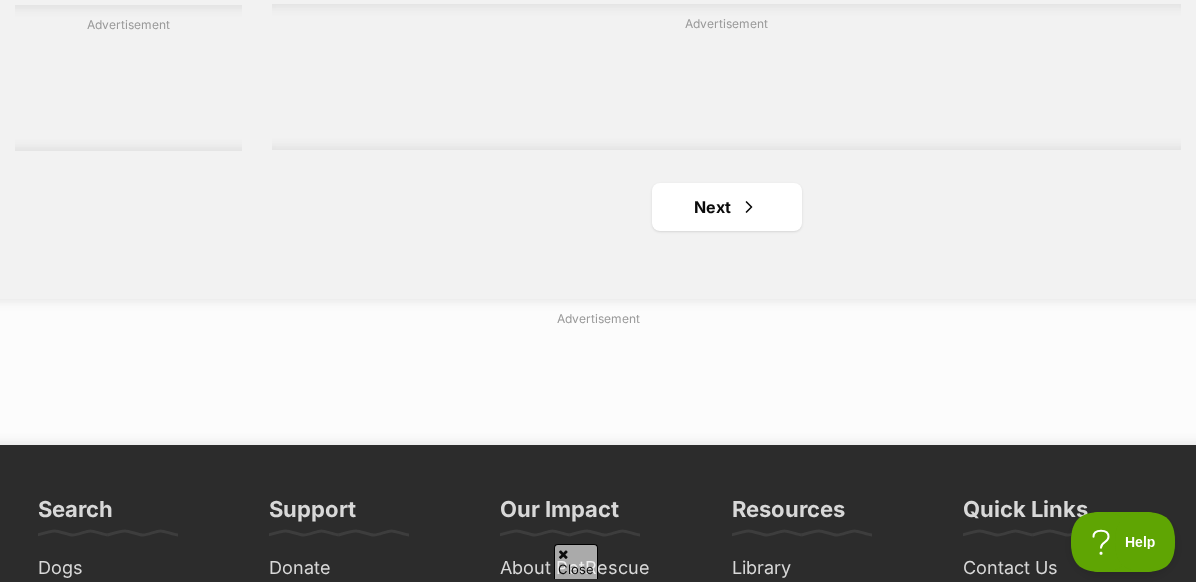 scroll, scrollTop: 4634, scrollLeft: 0, axis: vertical 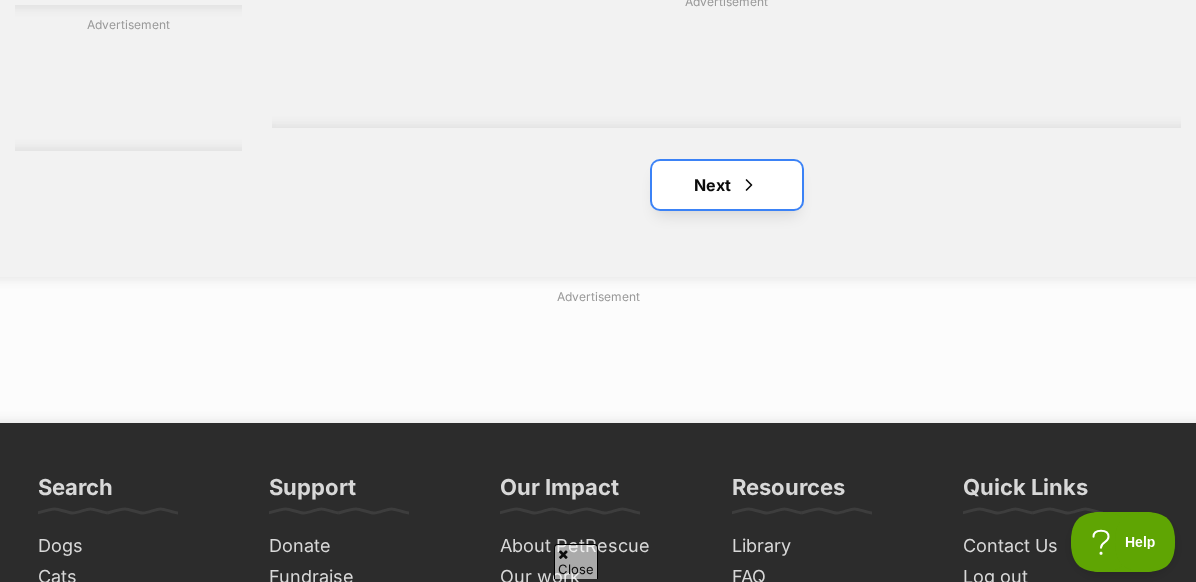 click on "Next" at bounding box center (727, 185) 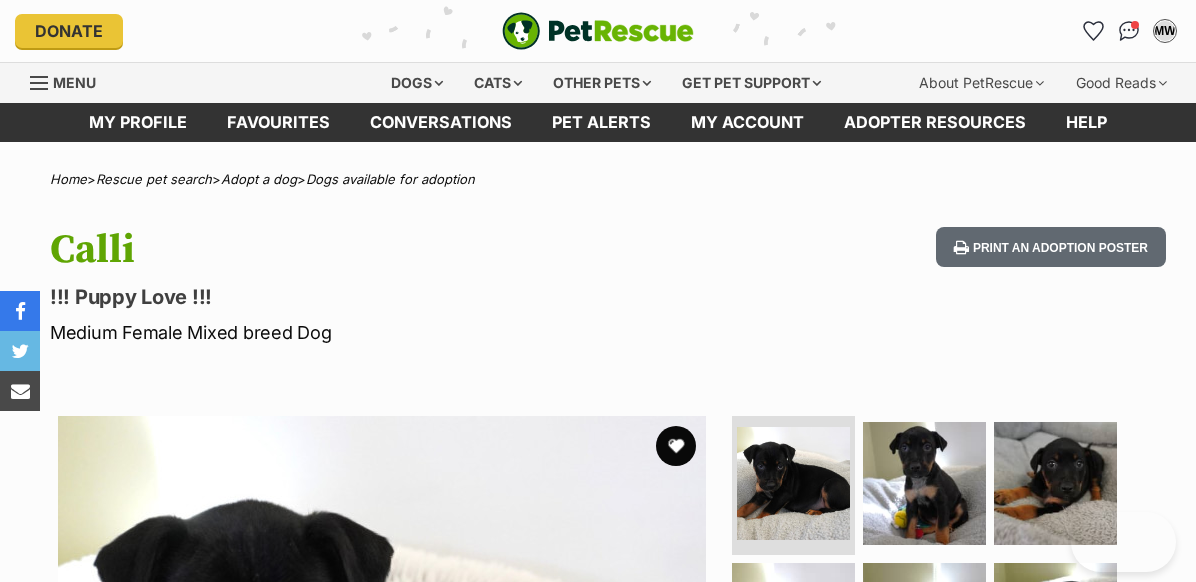 scroll, scrollTop: 85, scrollLeft: 0, axis: vertical 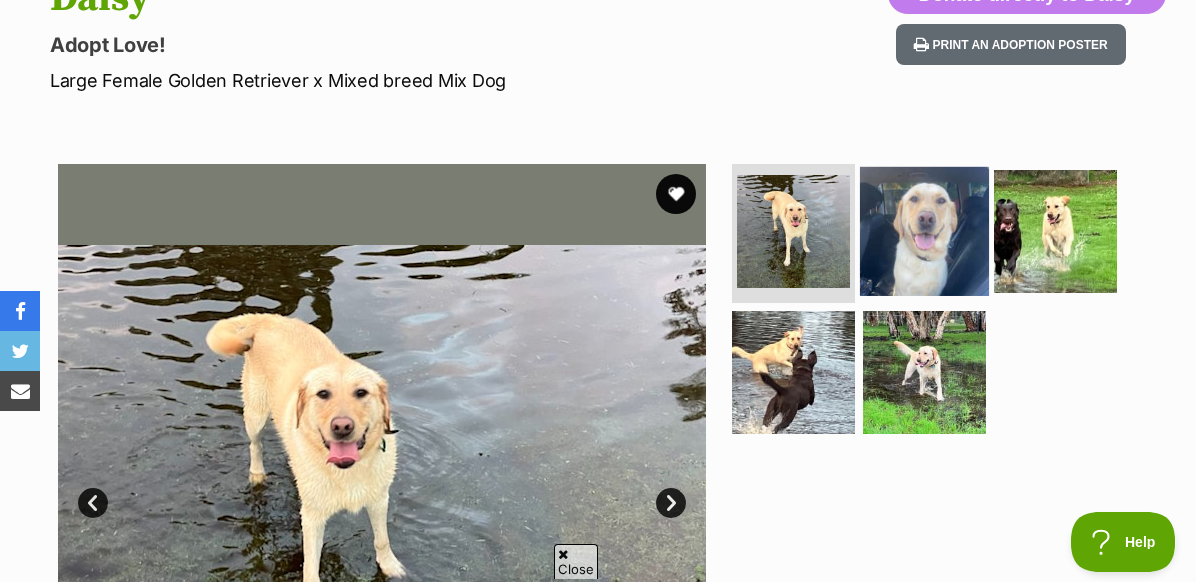 click at bounding box center [924, 230] 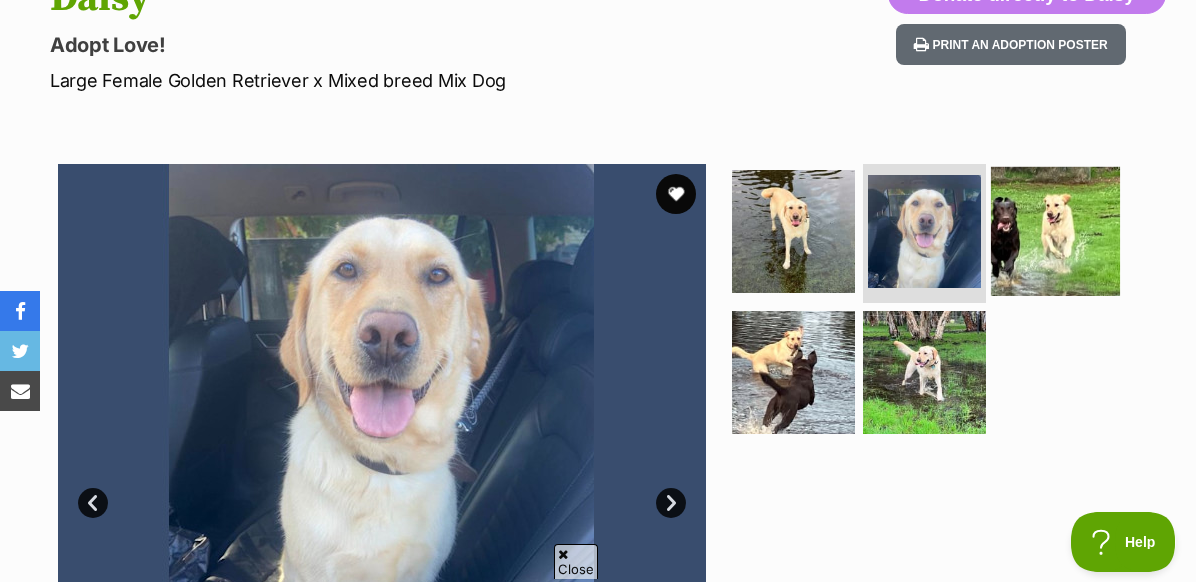 click at bounding box center (1055, 230) 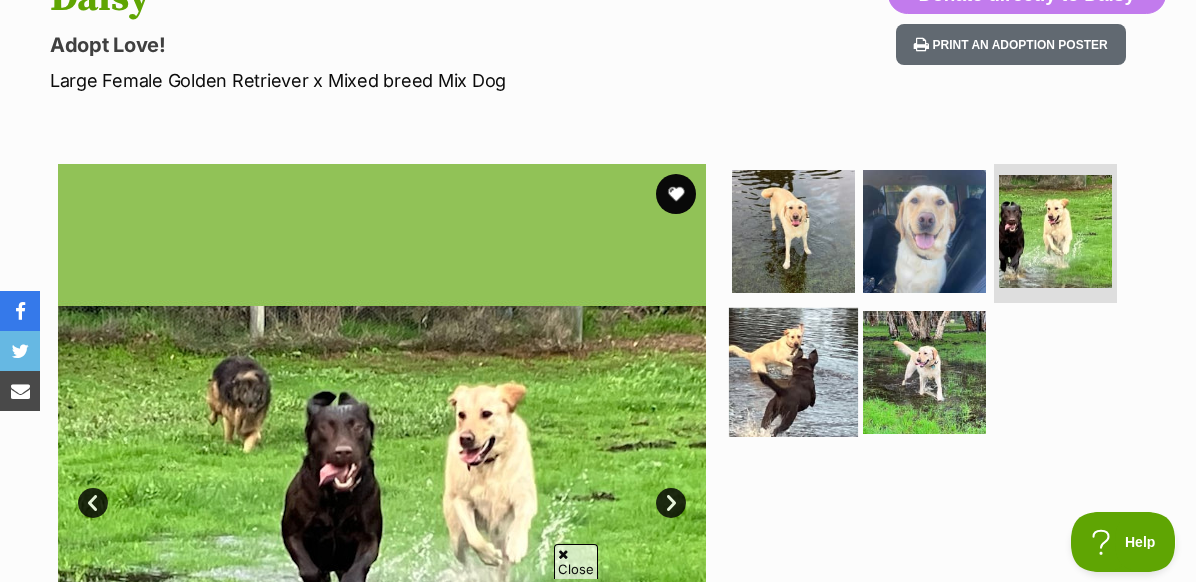 click at bounding box center [793, 372] 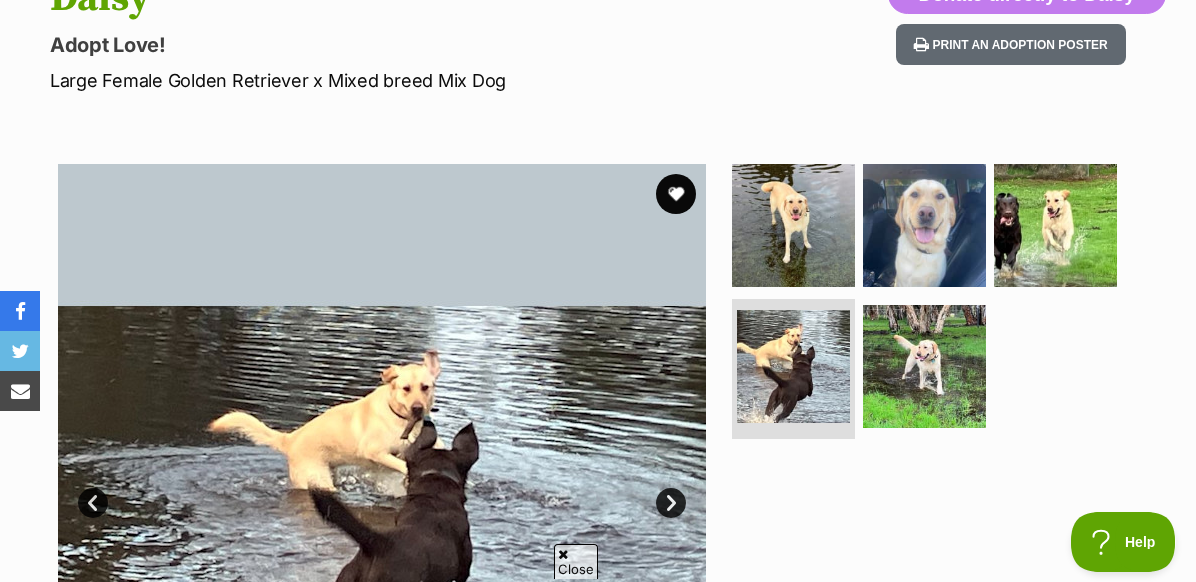 click at bounding box center (933, 306) 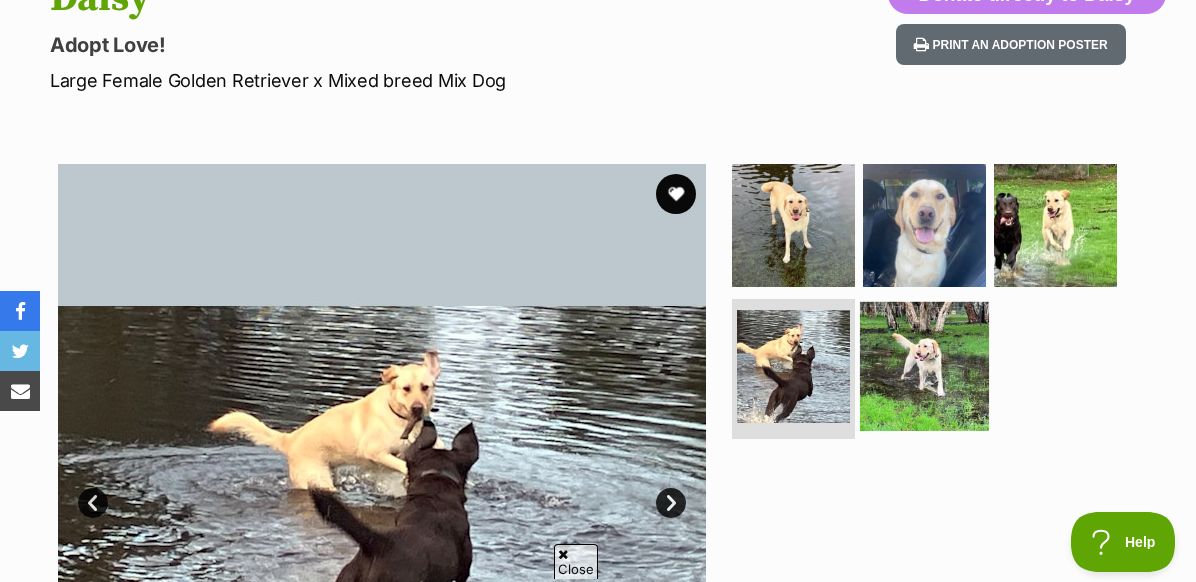 click at bounding box center [924, 366] 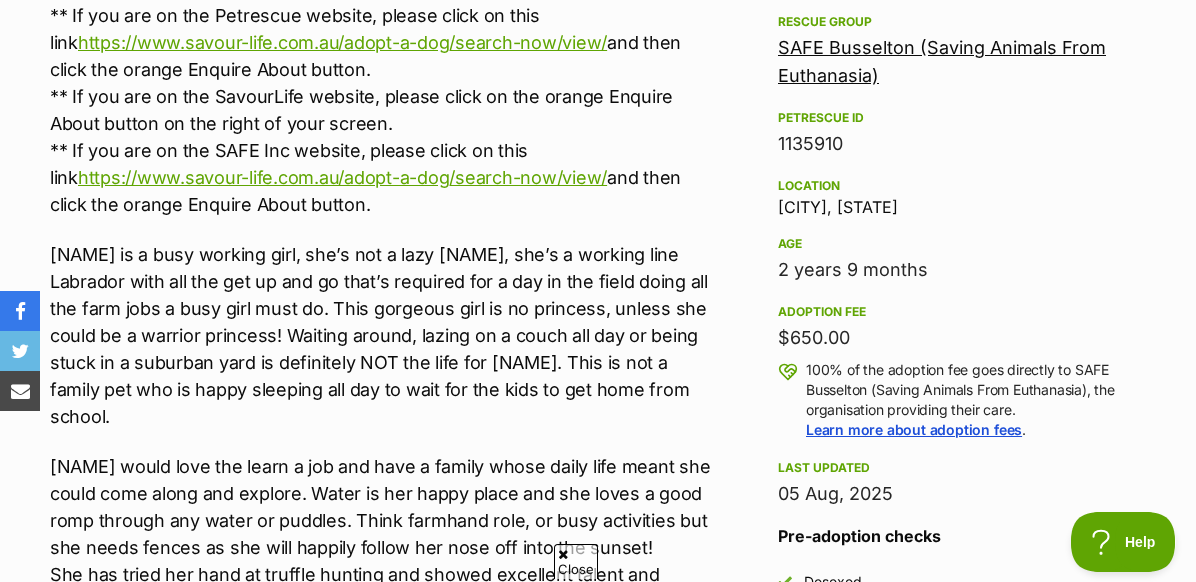 scroll, scrollTop: 1195, scrollLeft: 0, axis: vertical 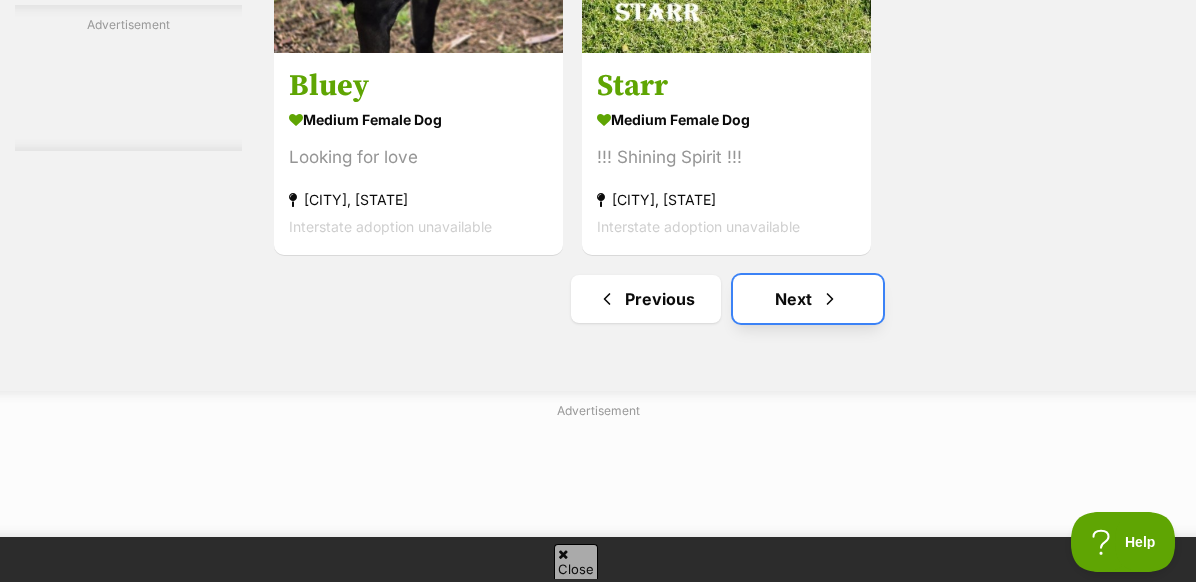 click on "Next" at bounding box center [808, 299] 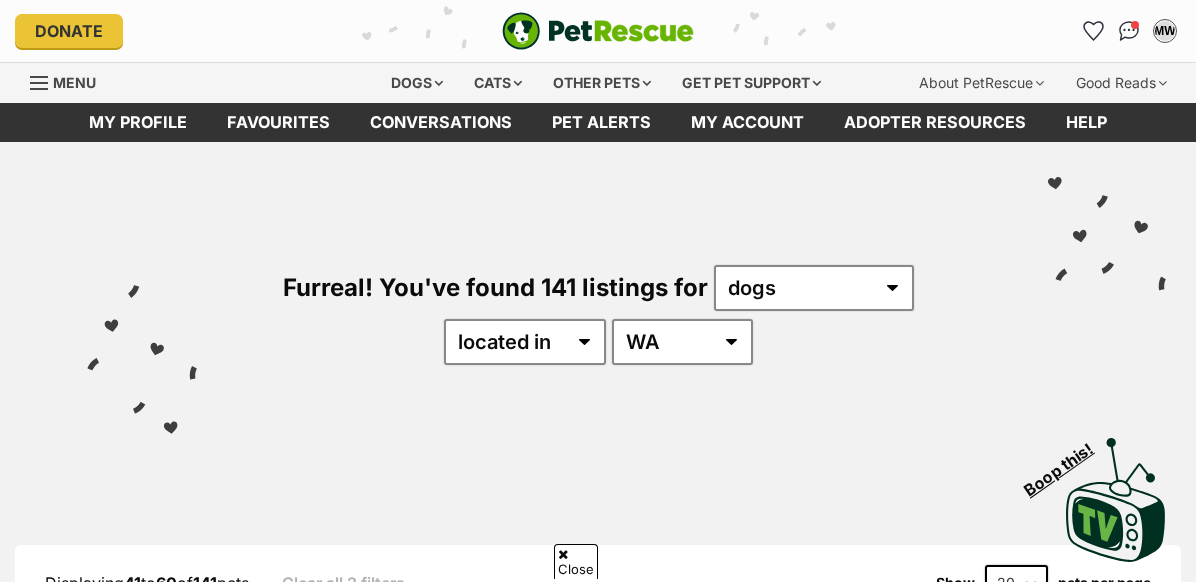 scroll, scrollTop: 428, scrollLeft: 0, axis: vertical 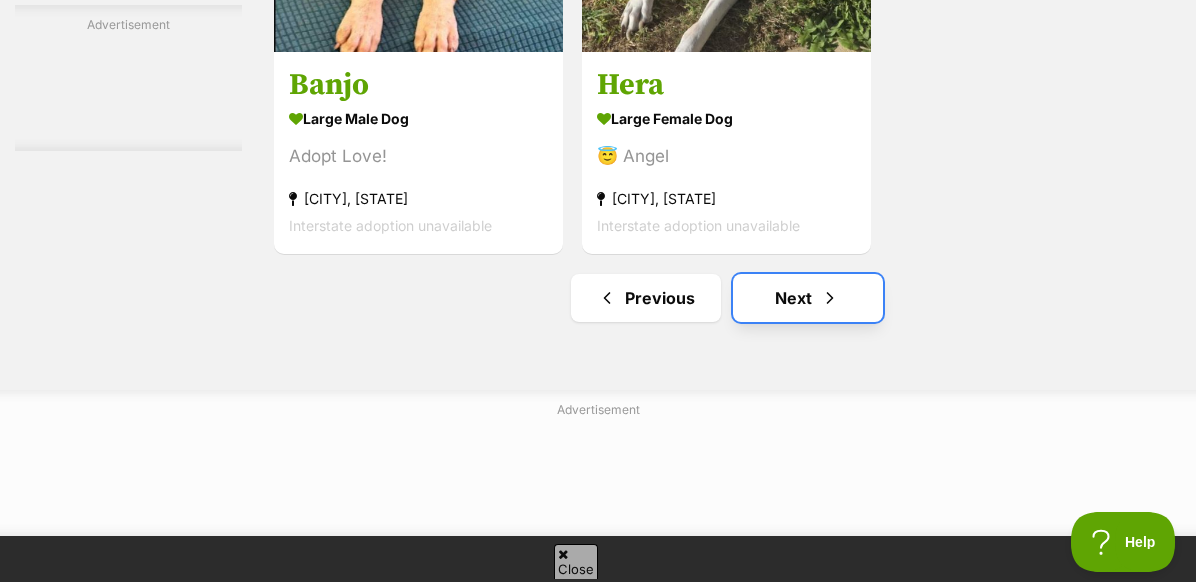 click on "Next" at bounding box center [808, 298] 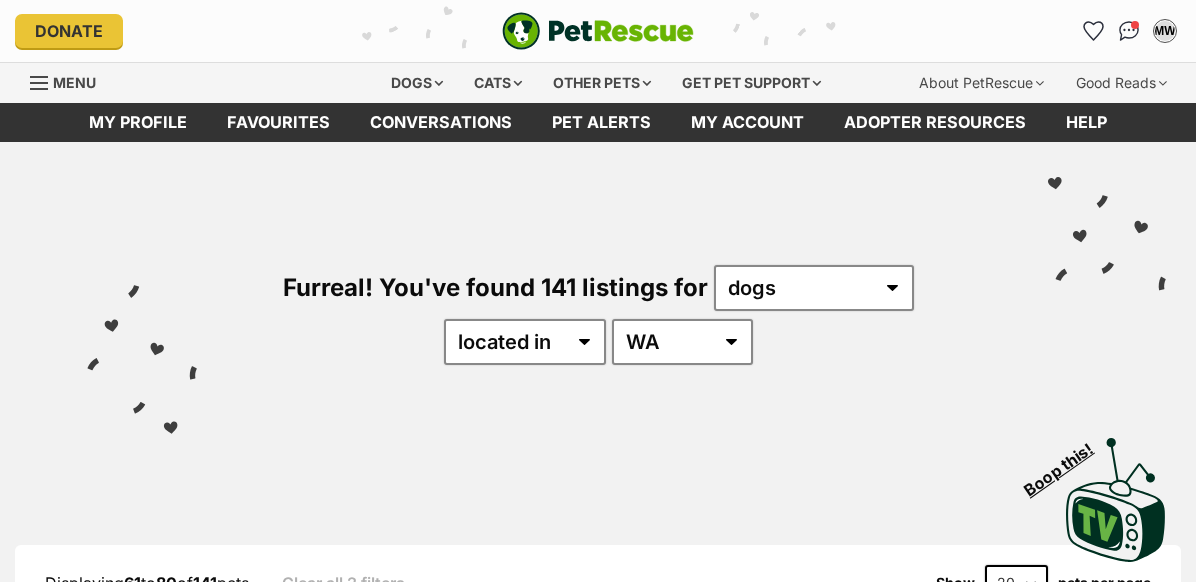 scroll, scrollTop: 367, scrollLeft: 0, axis: vertical 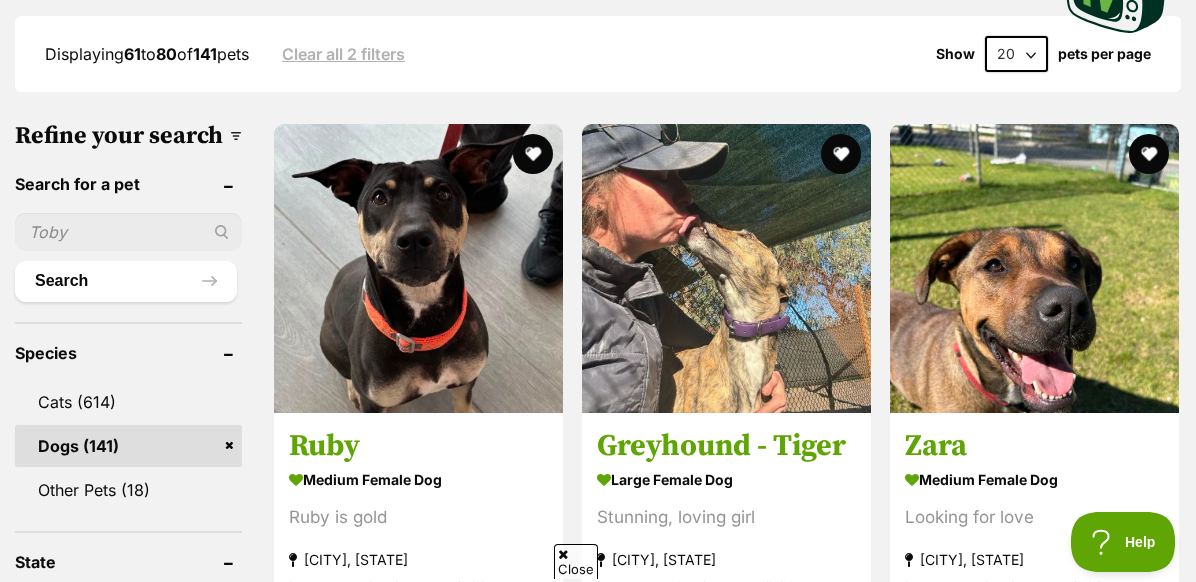 click at bounding box center [128, 232] 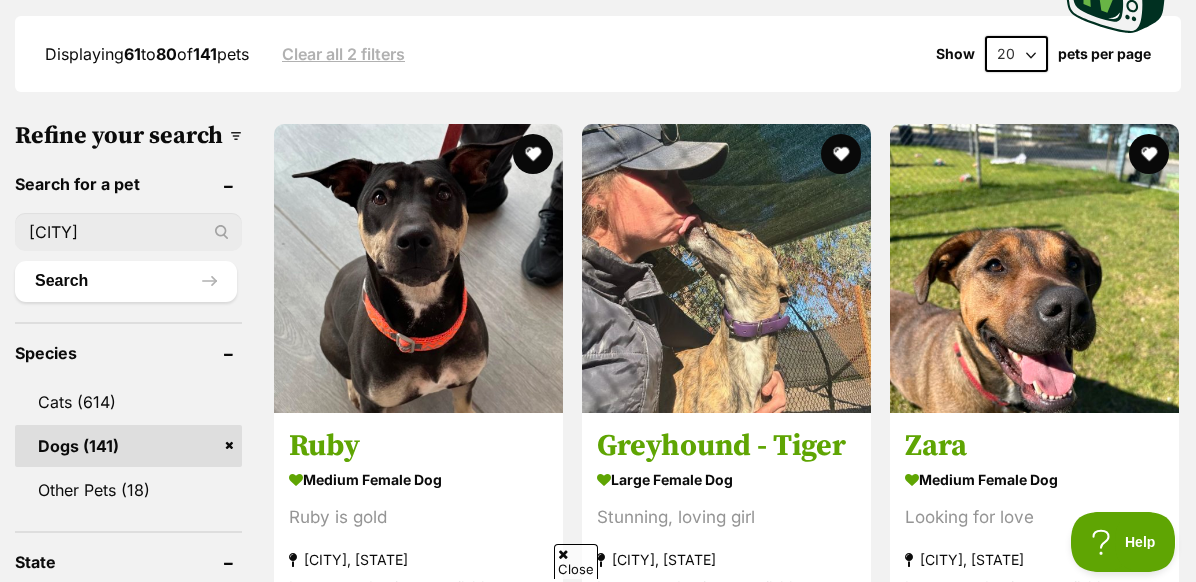 type on "oakley" 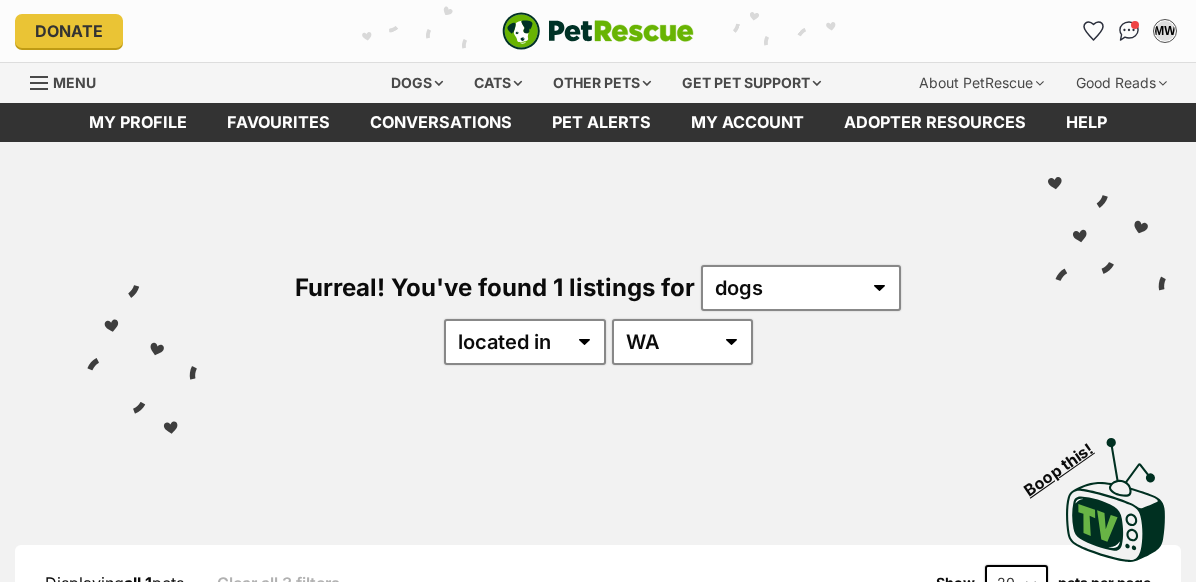 scroll, scrollTop: 138, scrollLeft: 0, axis: vertical 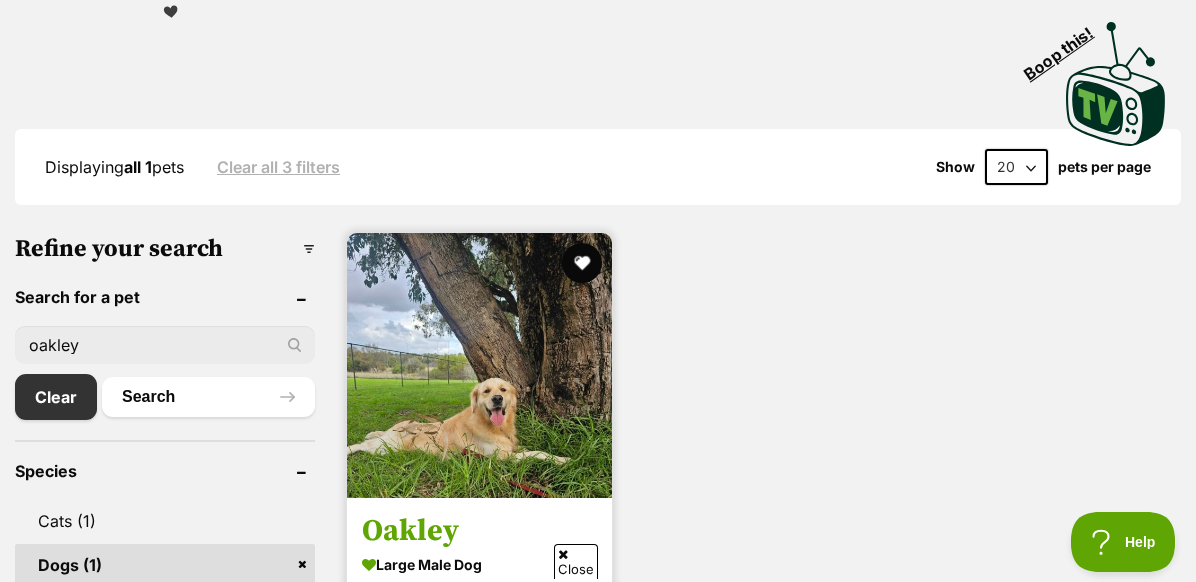 click at bounding box center [479, 365] 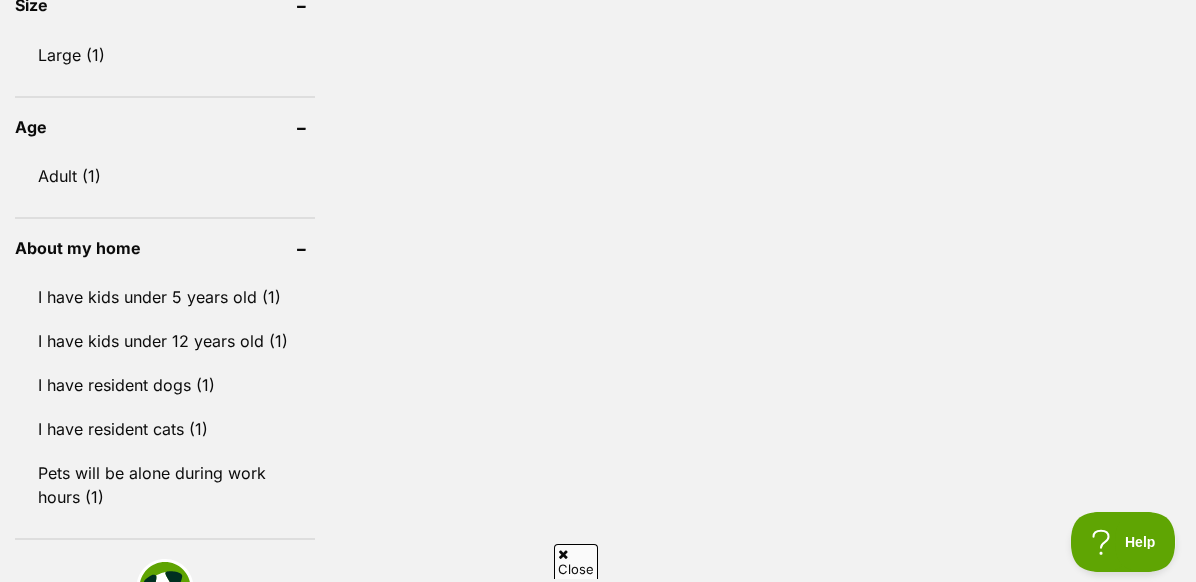 scroll, scrollTop: 1616, scrollLeft: 0, axis: vertical 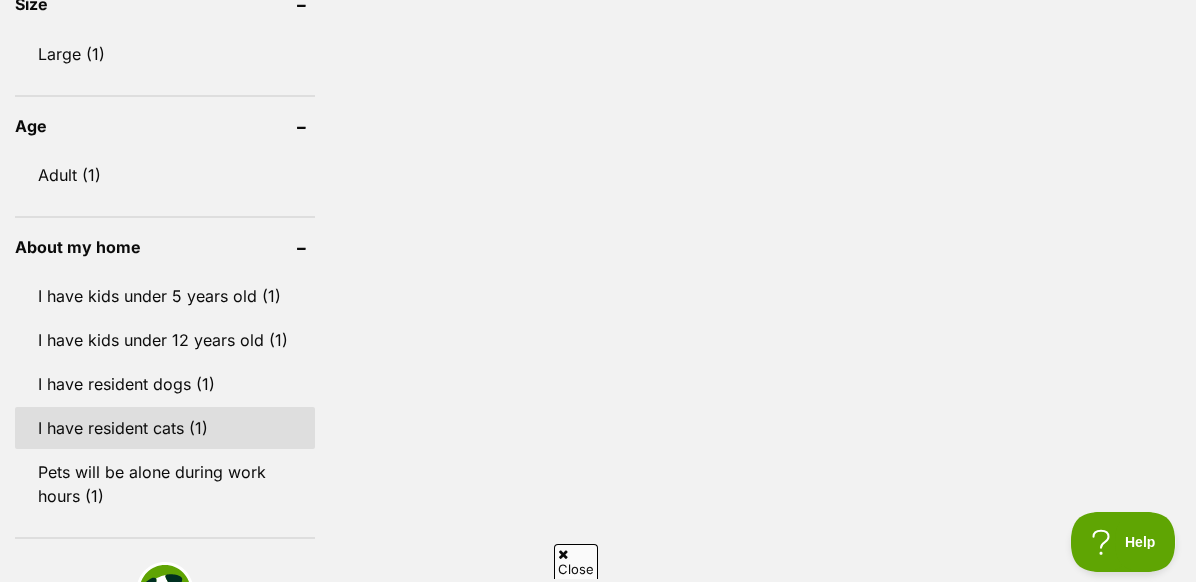 click on "I have resident cats (1)" at bounding box center [165, 428] 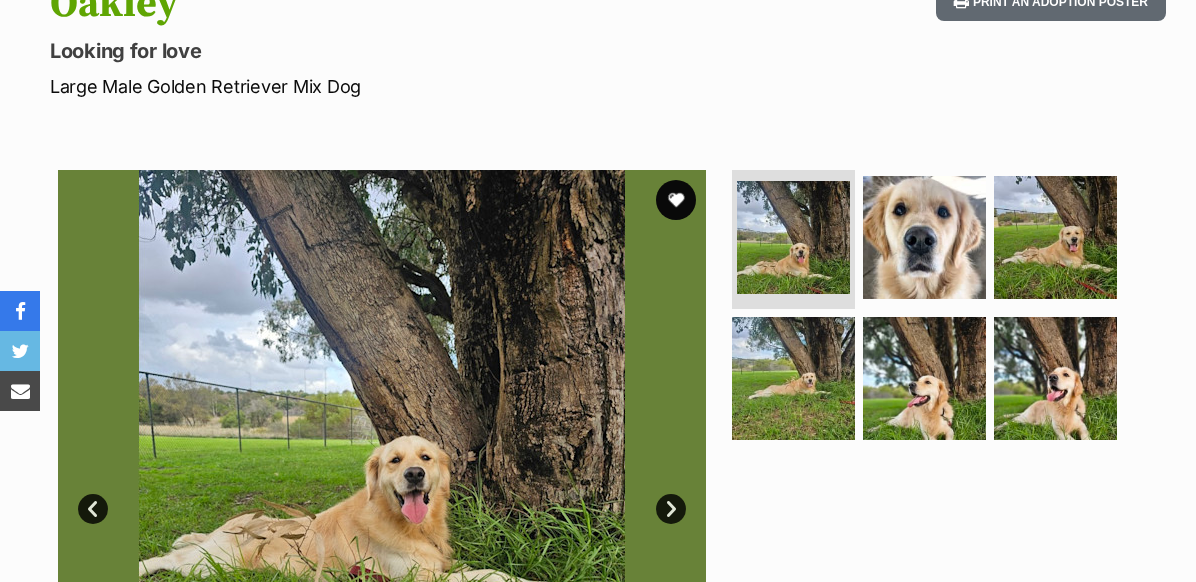 scroll, scrollTop: 0, scrollLeft: 0, axis: both 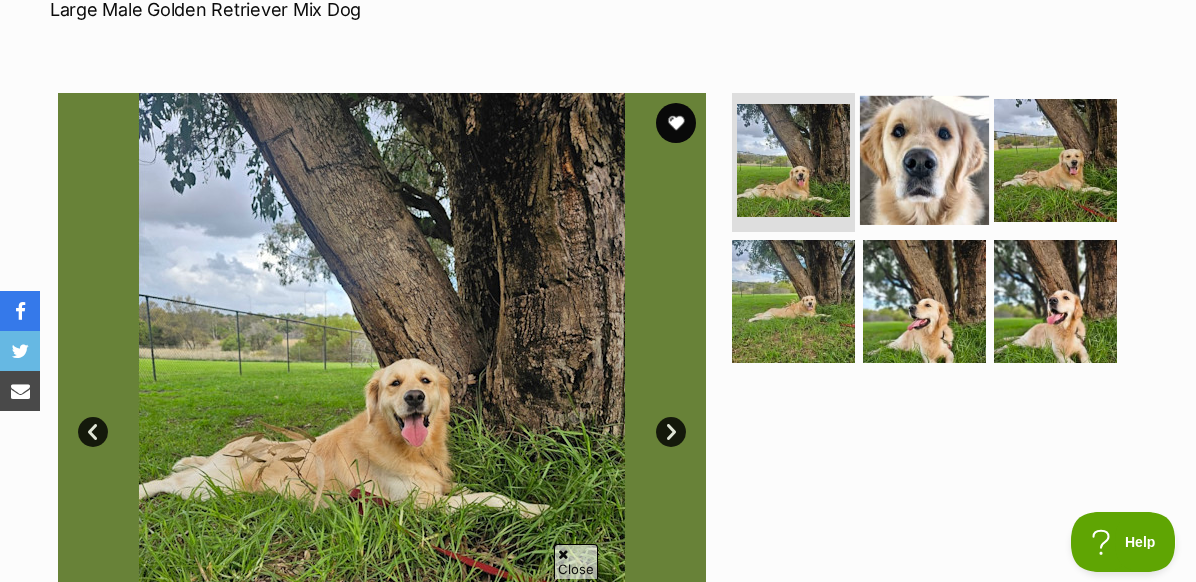 click at bounding box center [924, 159] 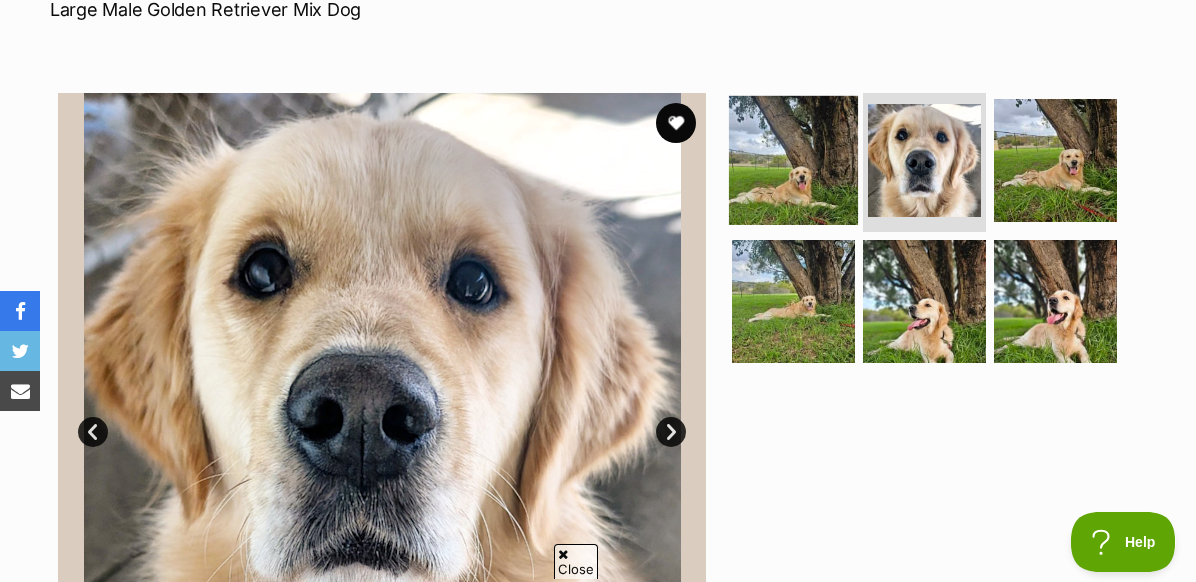 click at bounding box center [793, 159] 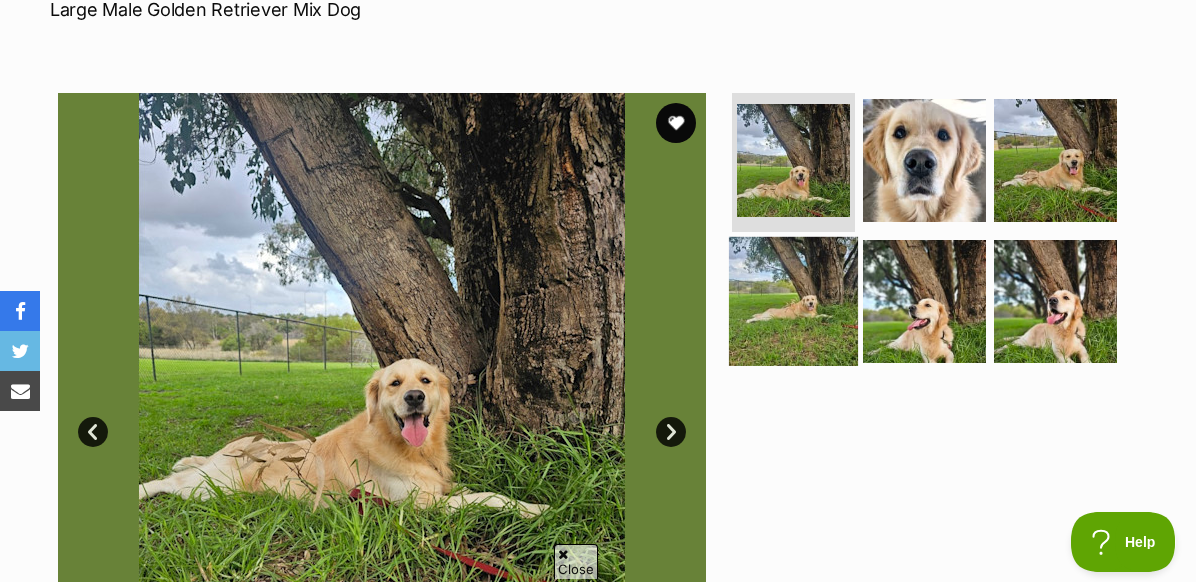 click at bounding box center (793, 301) 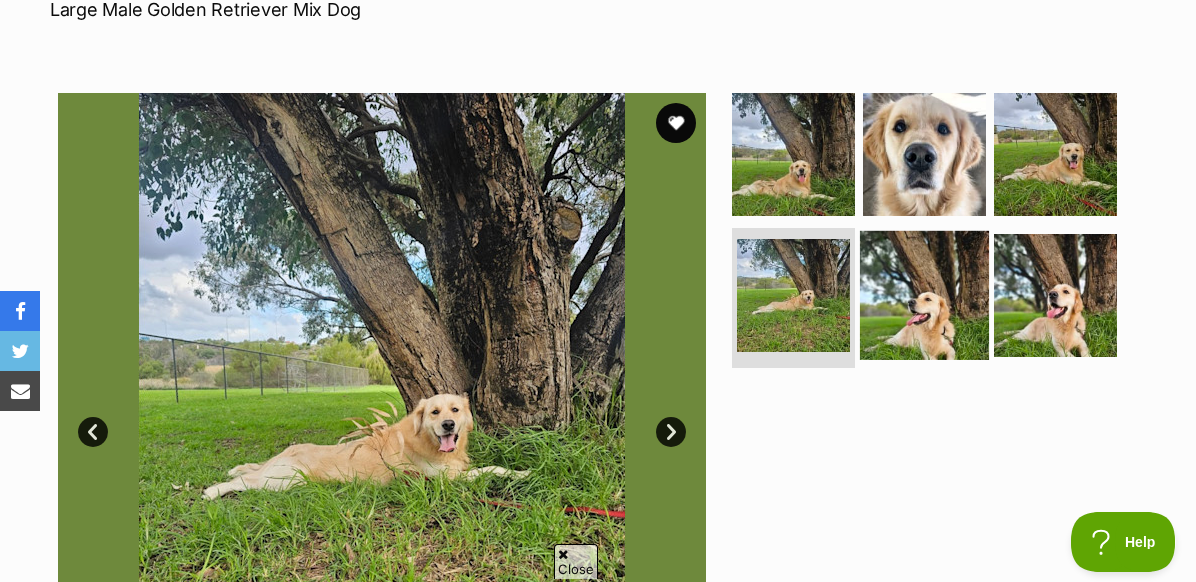 click at bounding box center [924, 295] 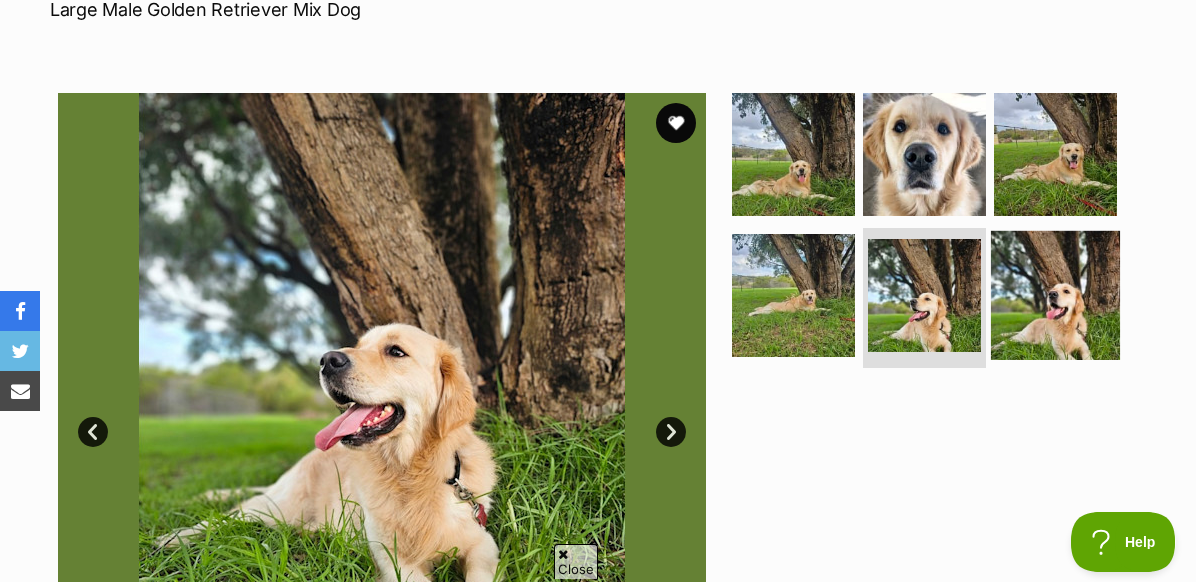 click at bounding box center [1055, 295] 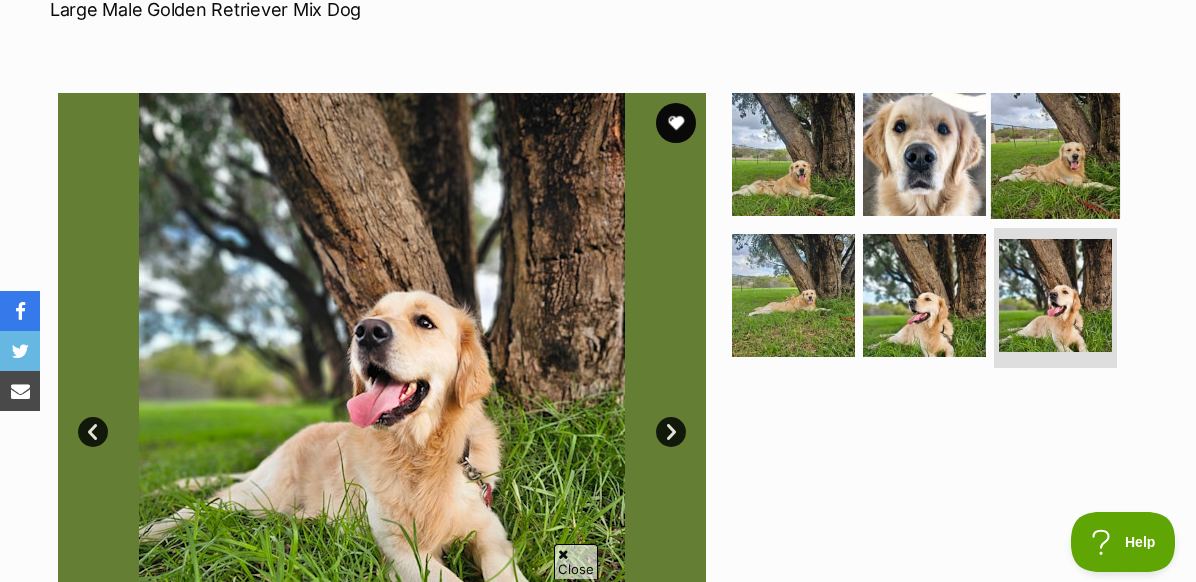 click at bounding box center (1055, 153) 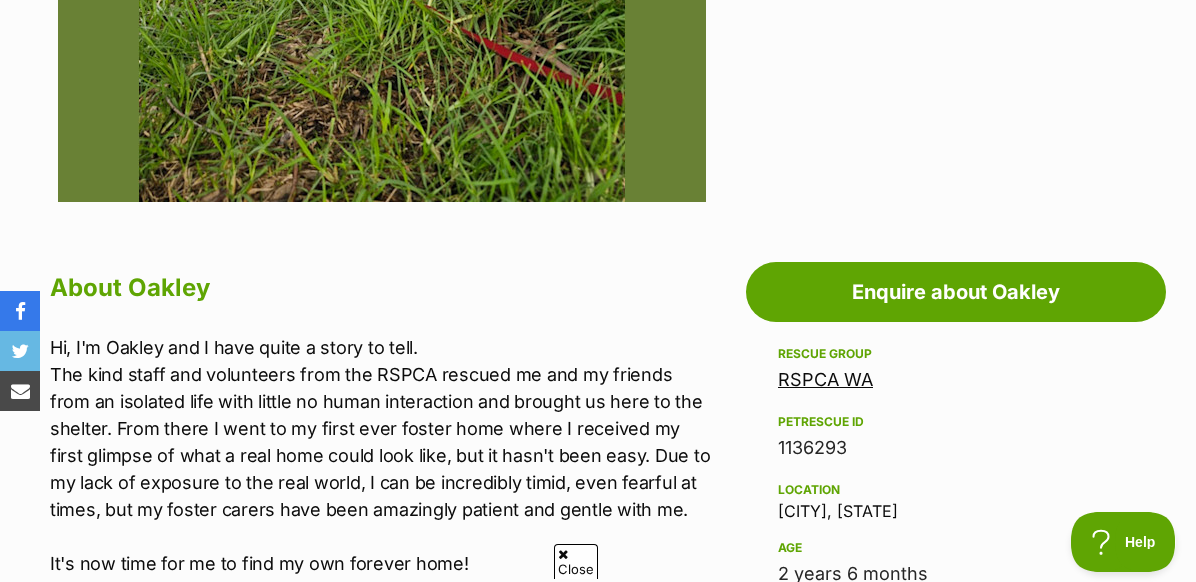 scroll, scrollTop: 864, scrollLeft: 0, axis: vertical 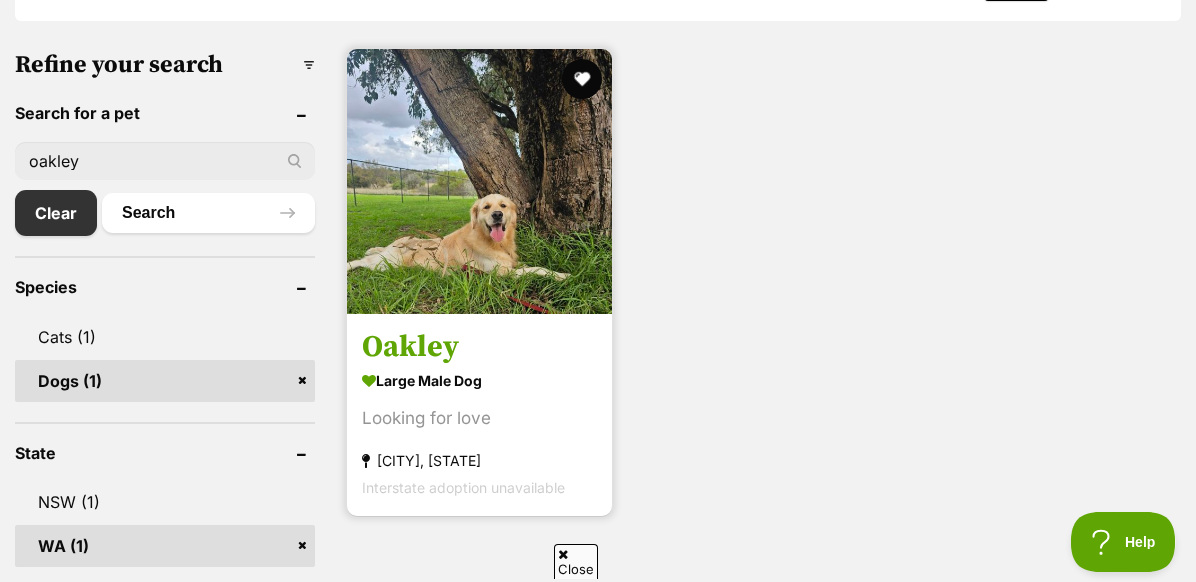 click on "Oakley" at bounding box center (479, 348) 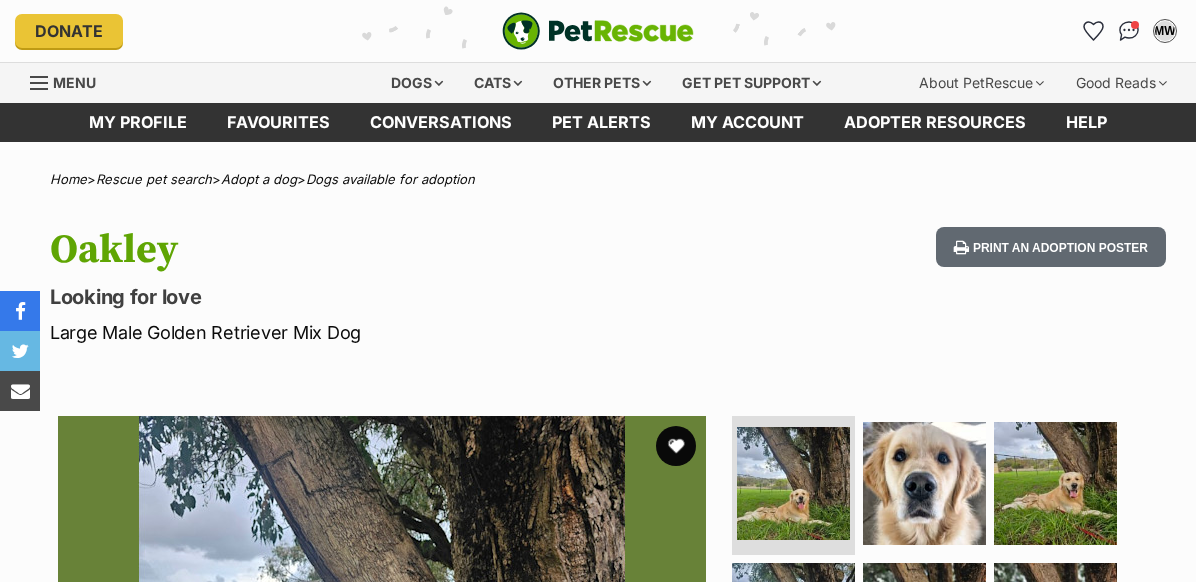 scroll, scrollTop: 387, scrollLeft: 0, axis: vertical 